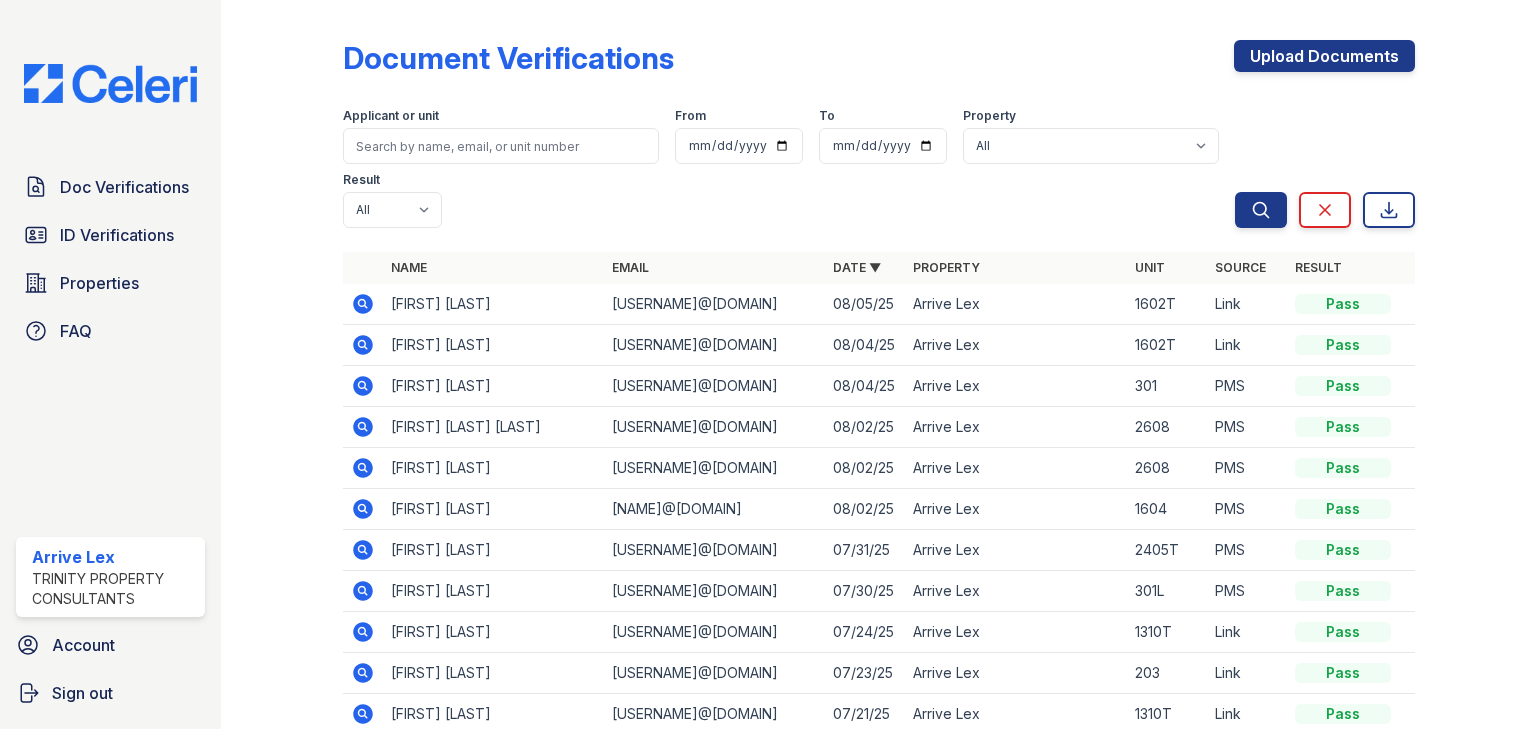 scroll, scrollTop: 0, scrollLeft: 0, axis: both 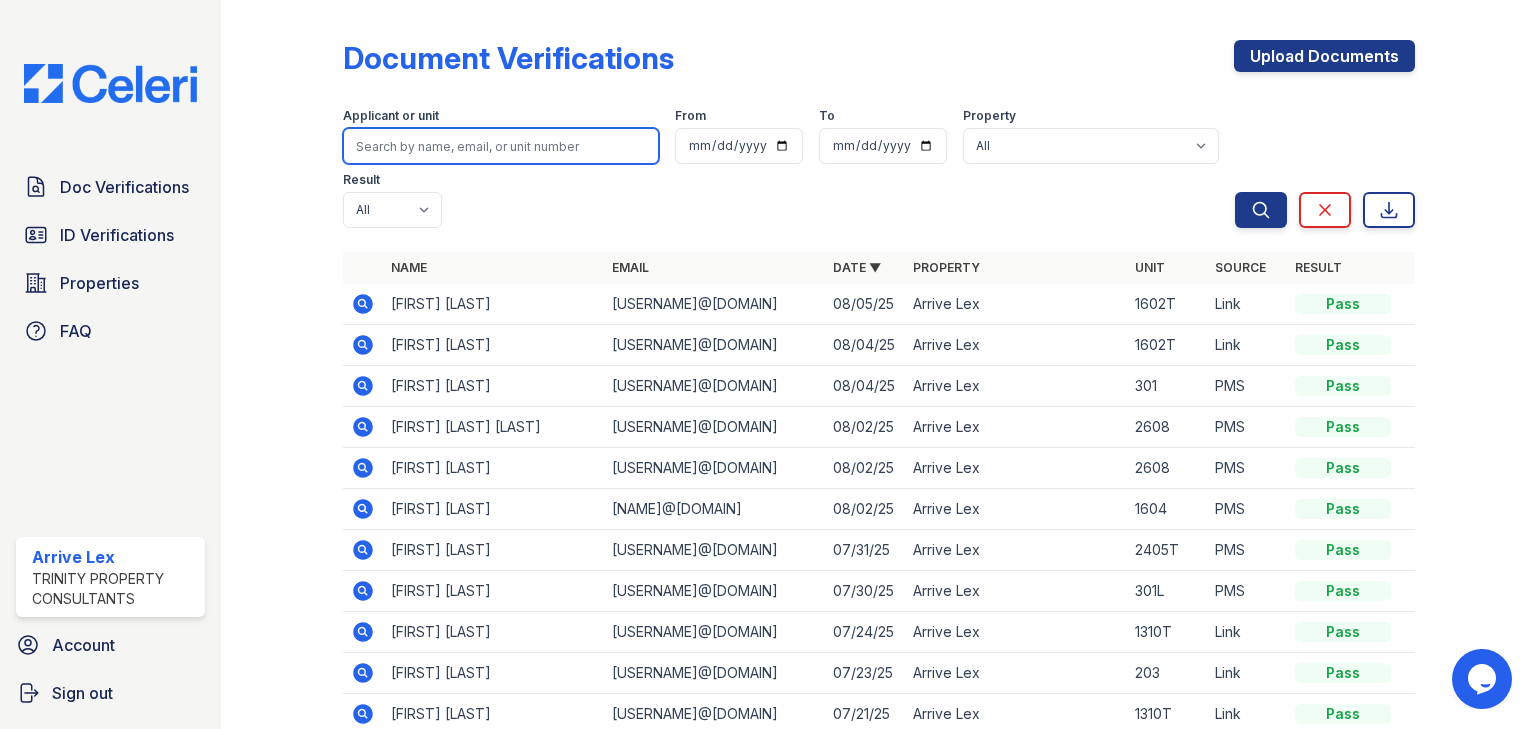 click at bounding box center [501, 146] 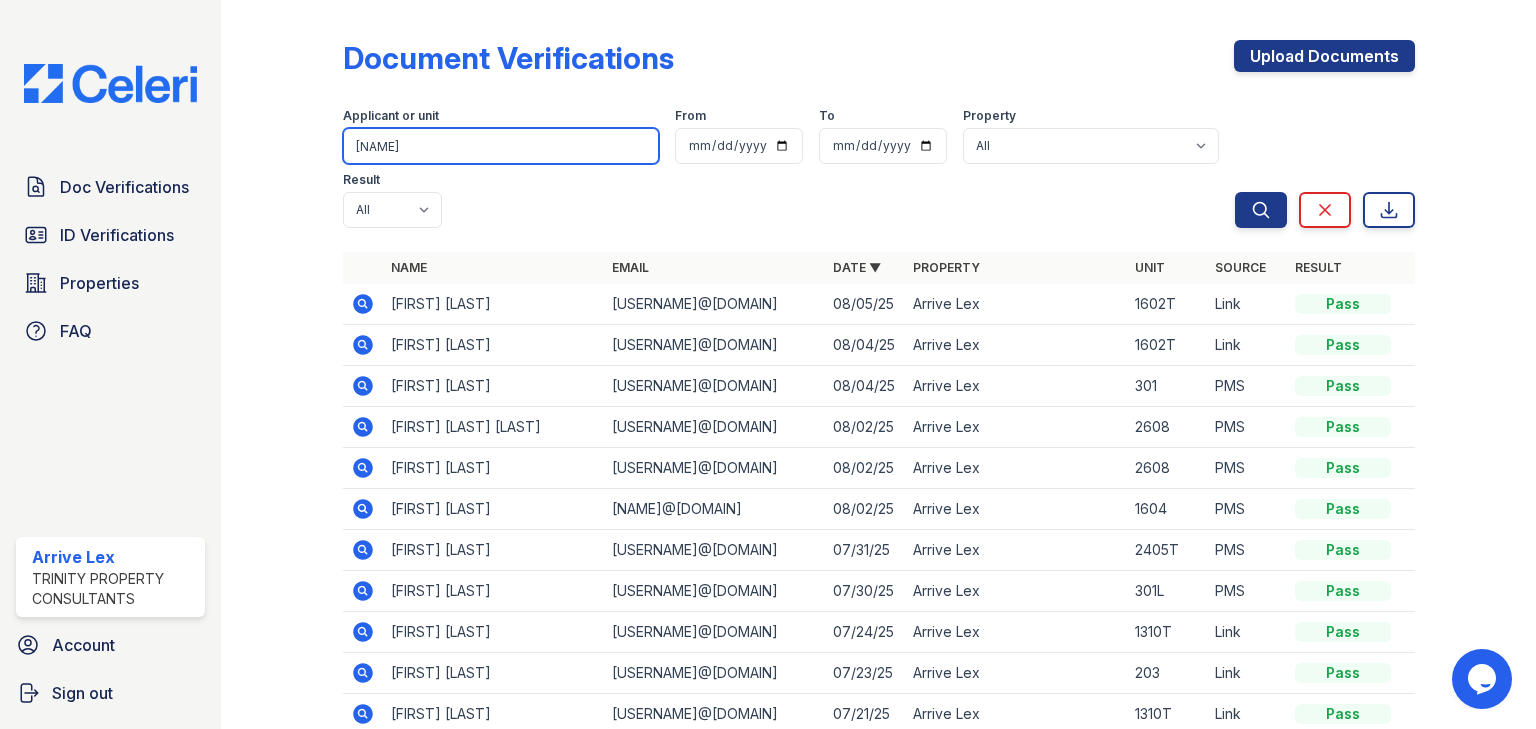 type on "malcome" 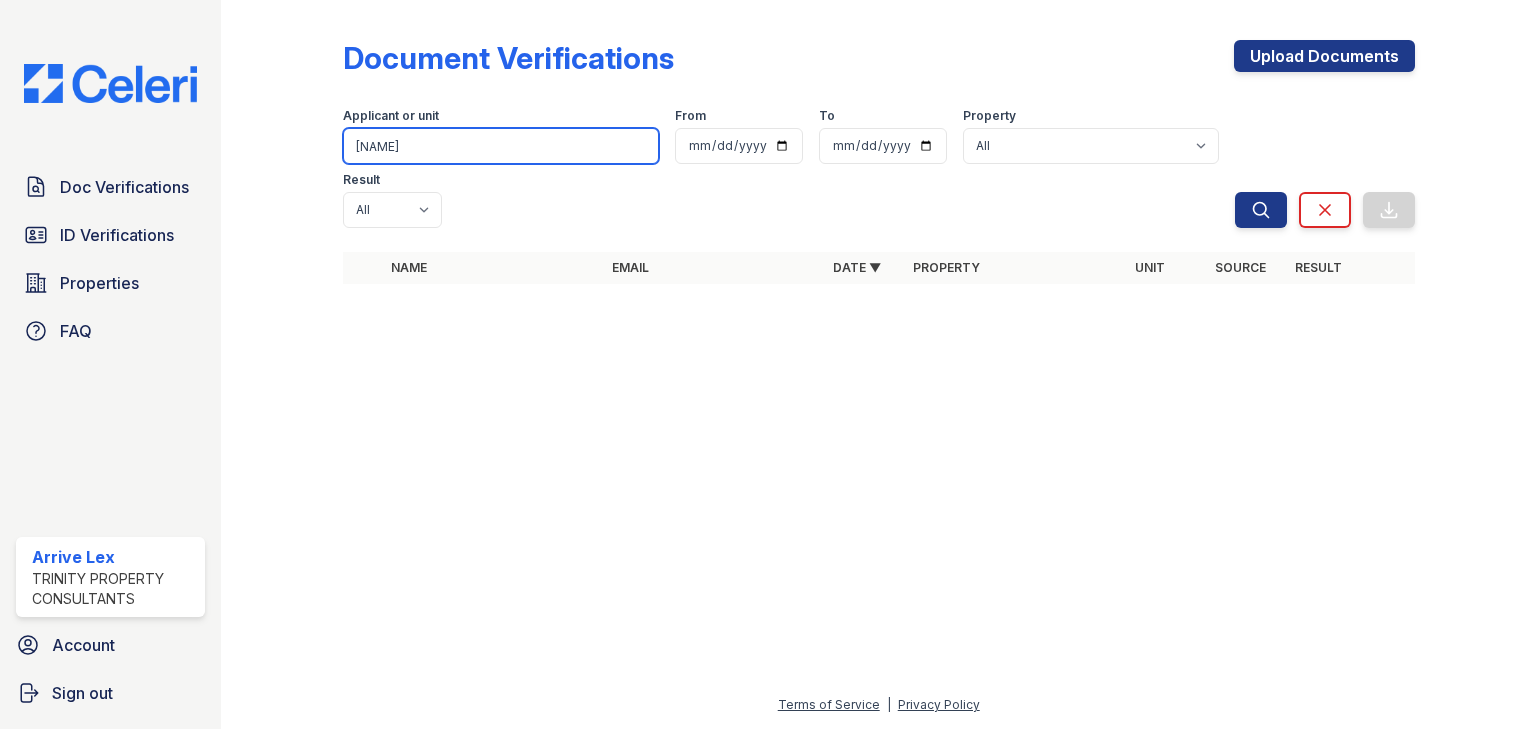 click on "malcome" at bounding box center (501, 146) 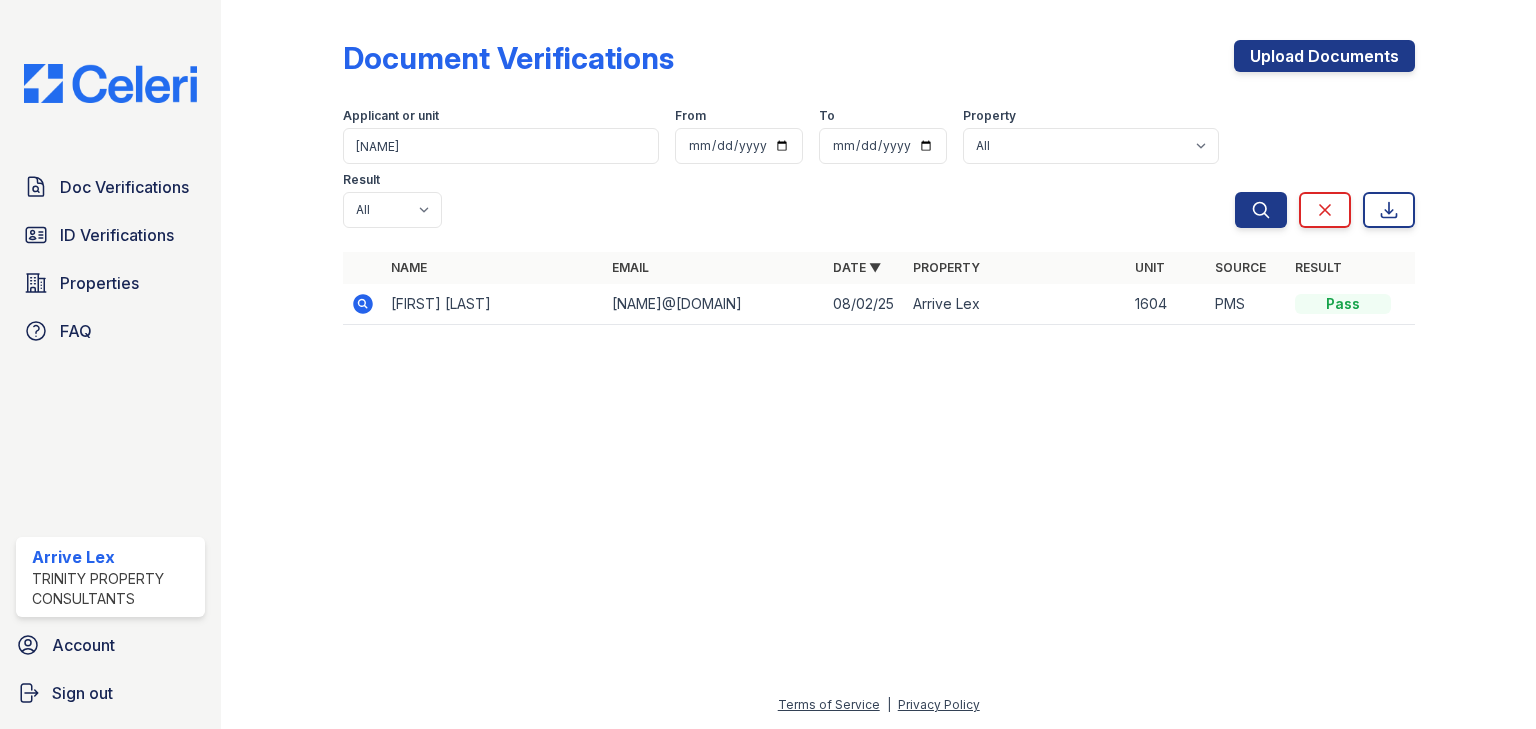 click 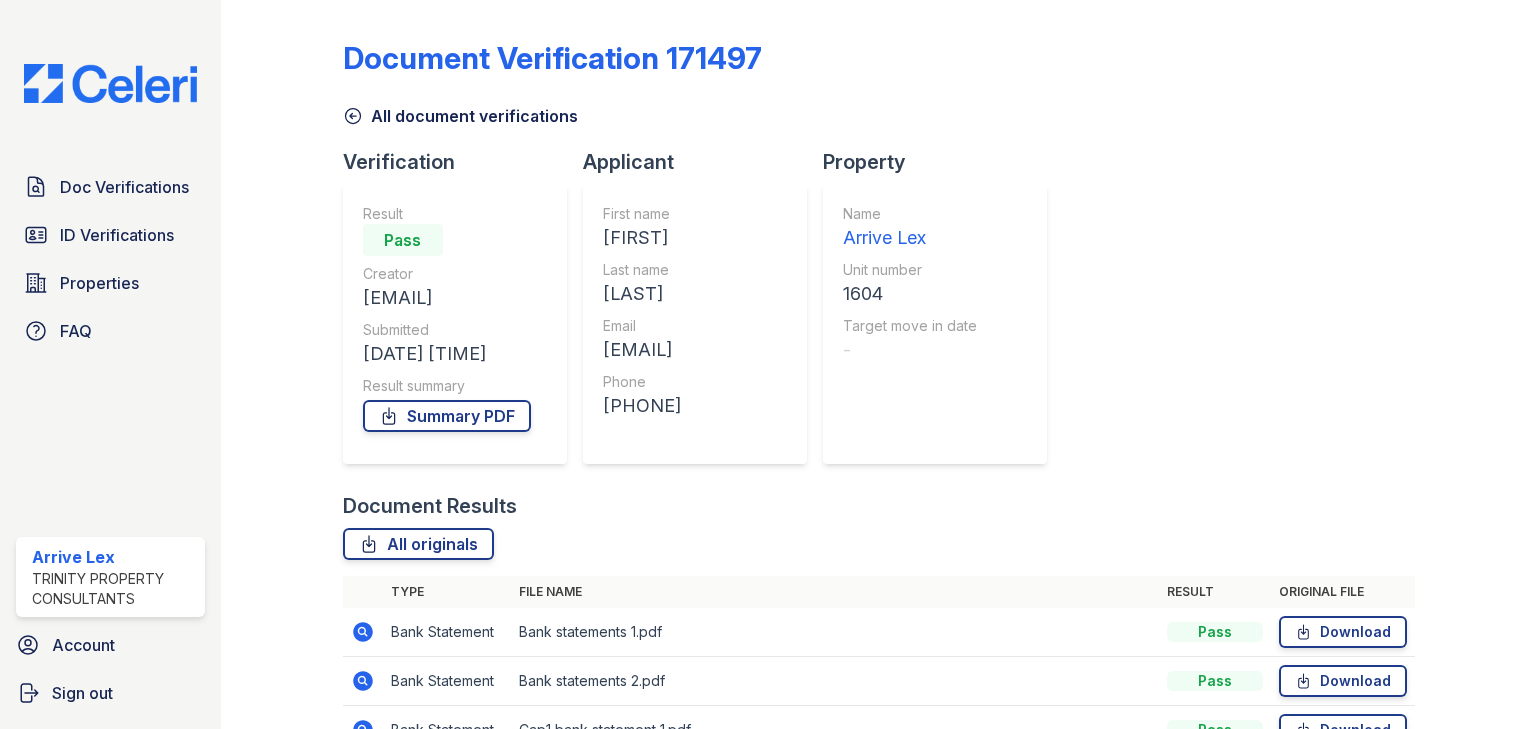 scroll, scrollTop: 0, scrollLeft: 0, axis: both 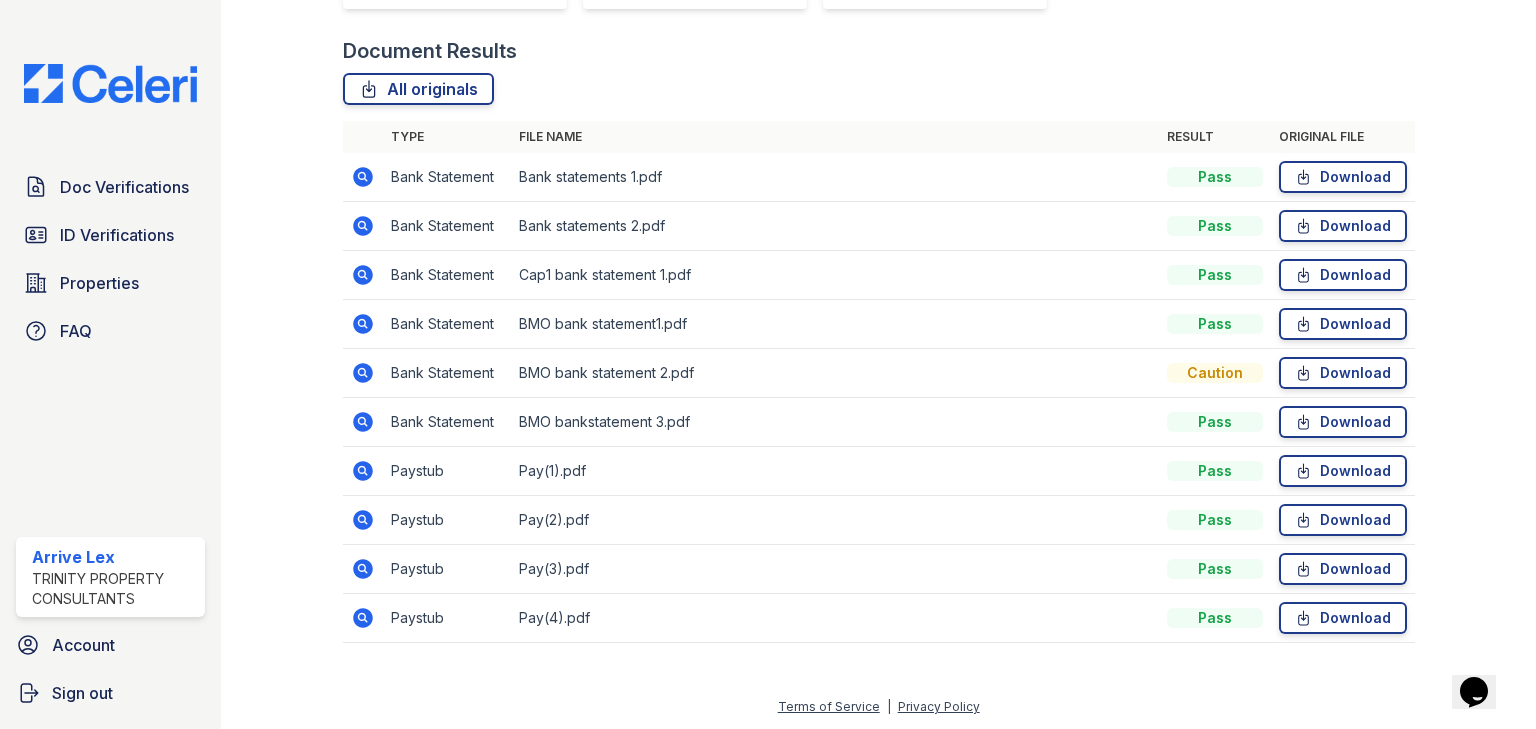 click 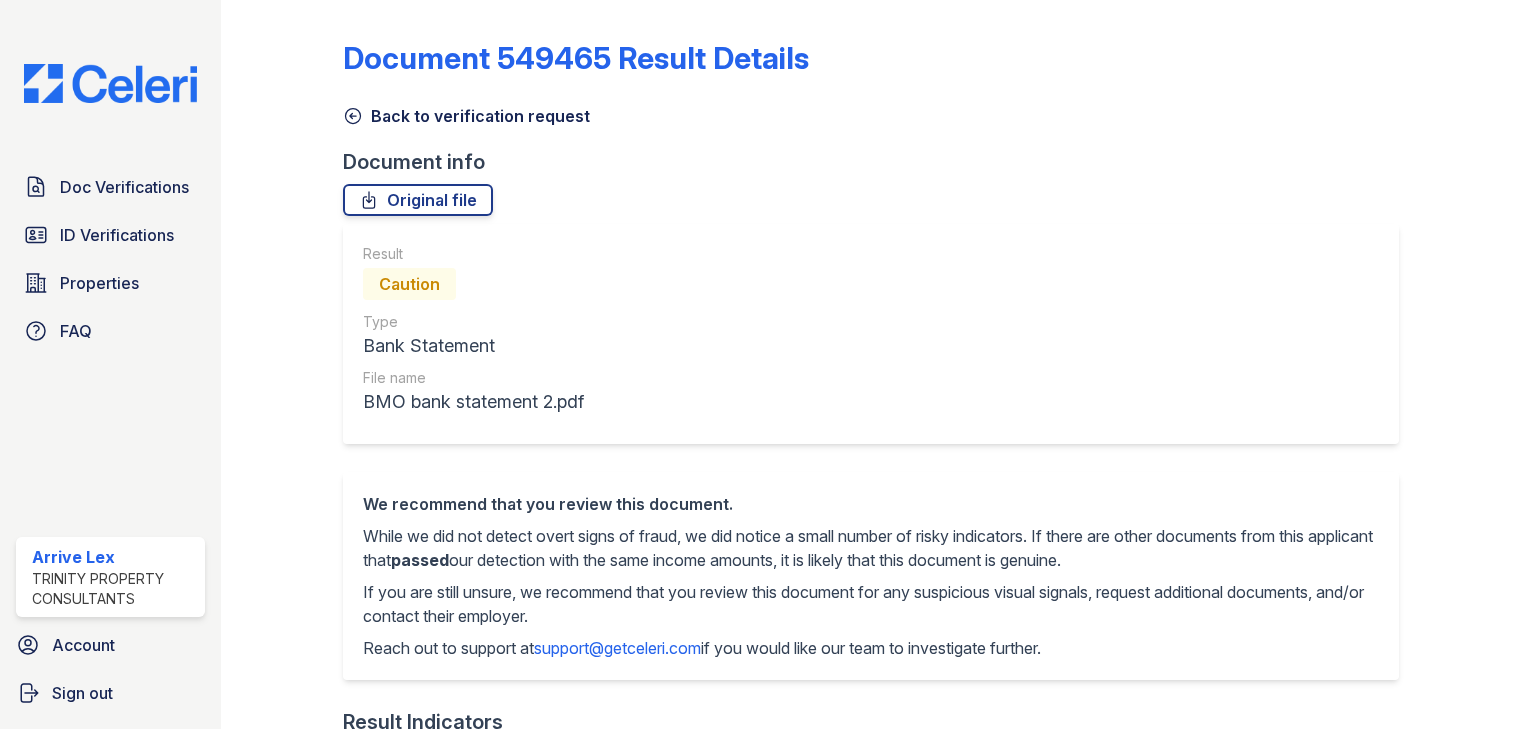 scroll, scrollTop: 0, scrollLeft: 0, axis: both 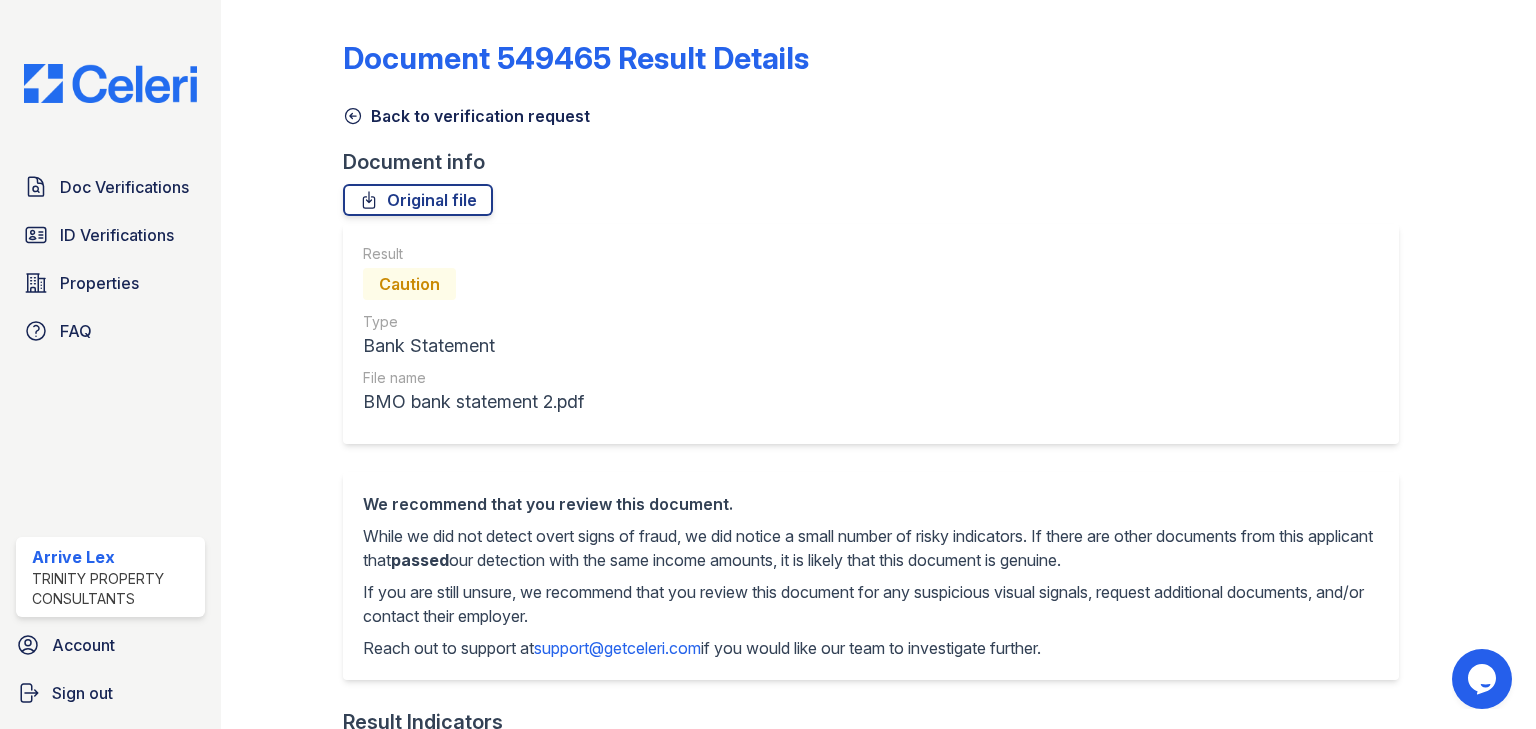 click 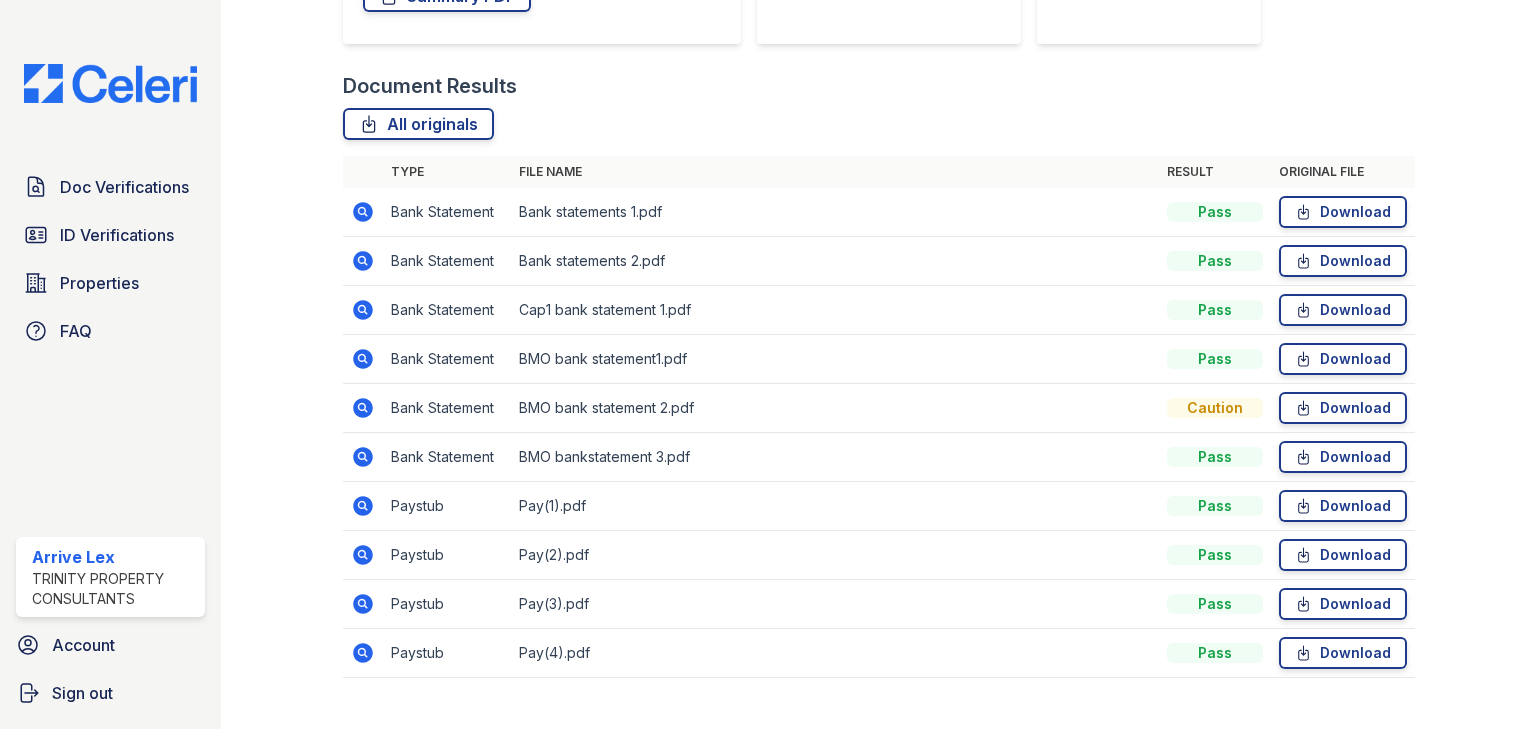 scroll, scrollTop: 455, scrollLeft: 0, axis: vertical 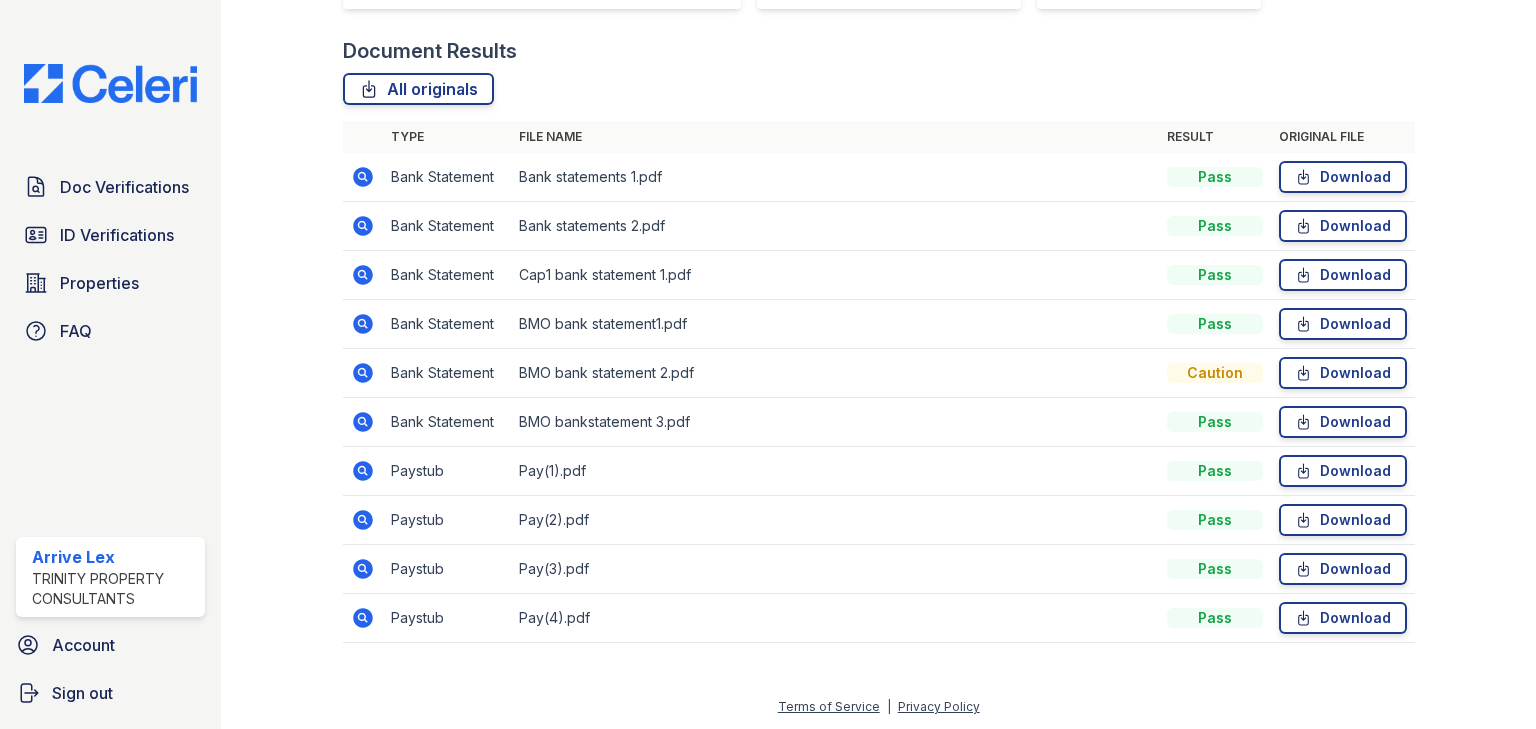click 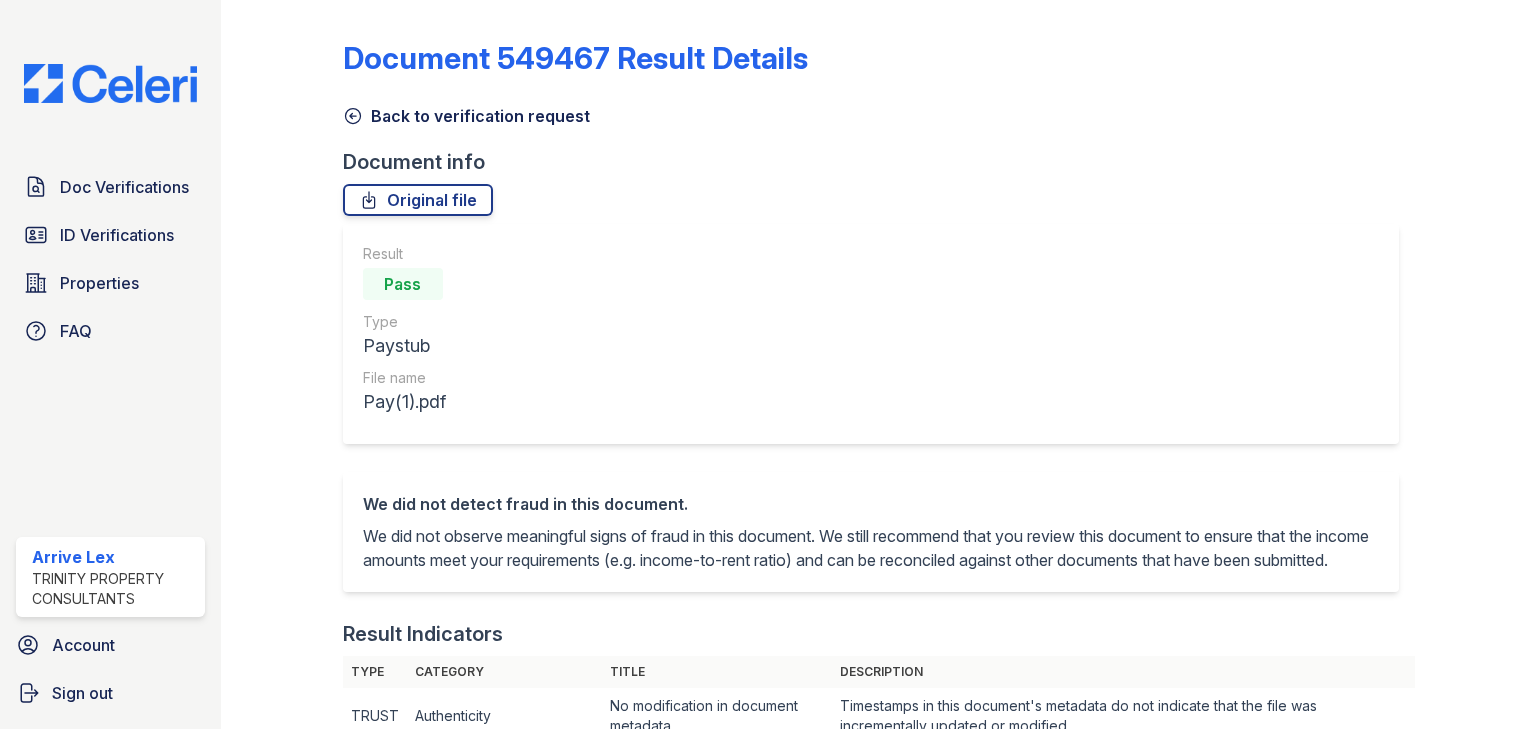 scroll, scrollTop: 0, scrollLeft: 0, axis: both 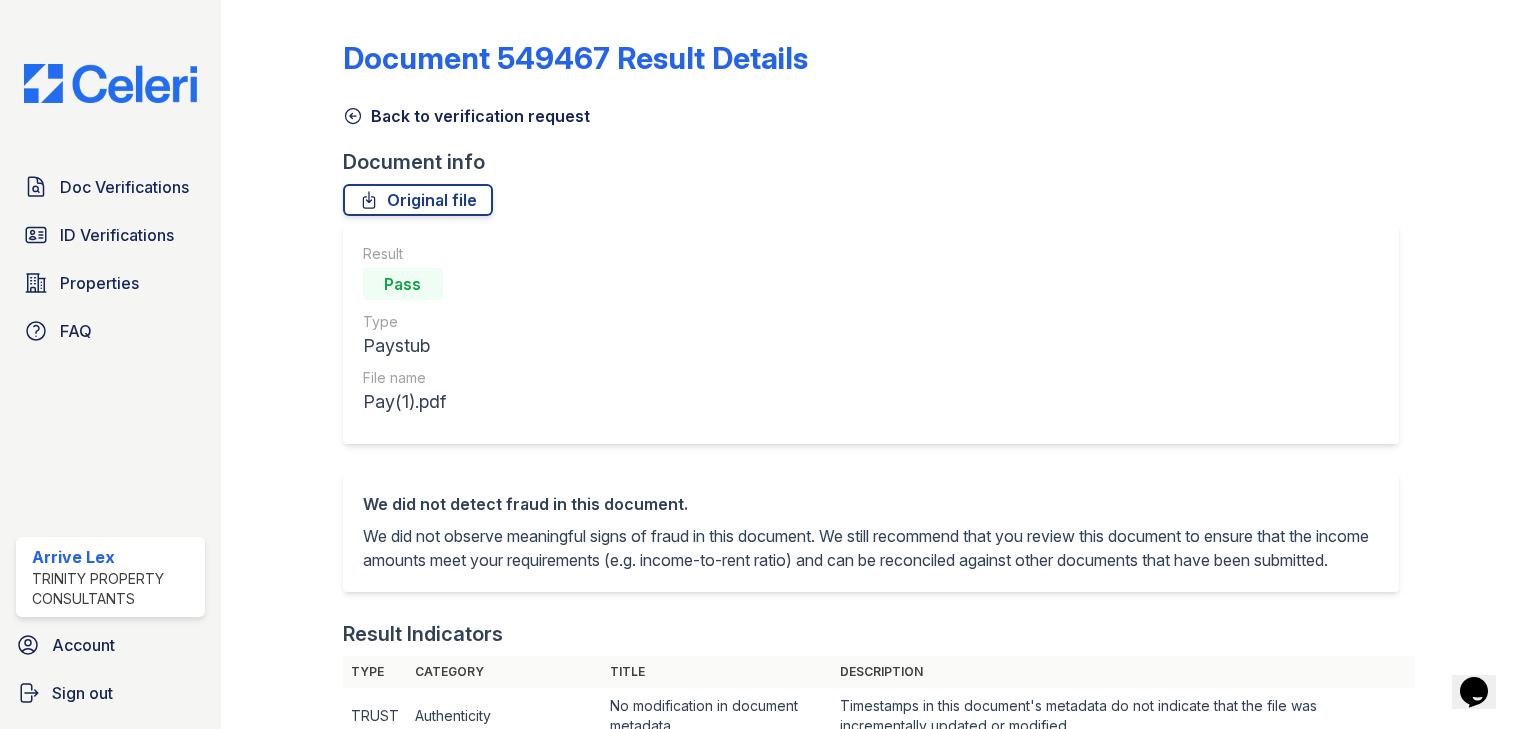 click 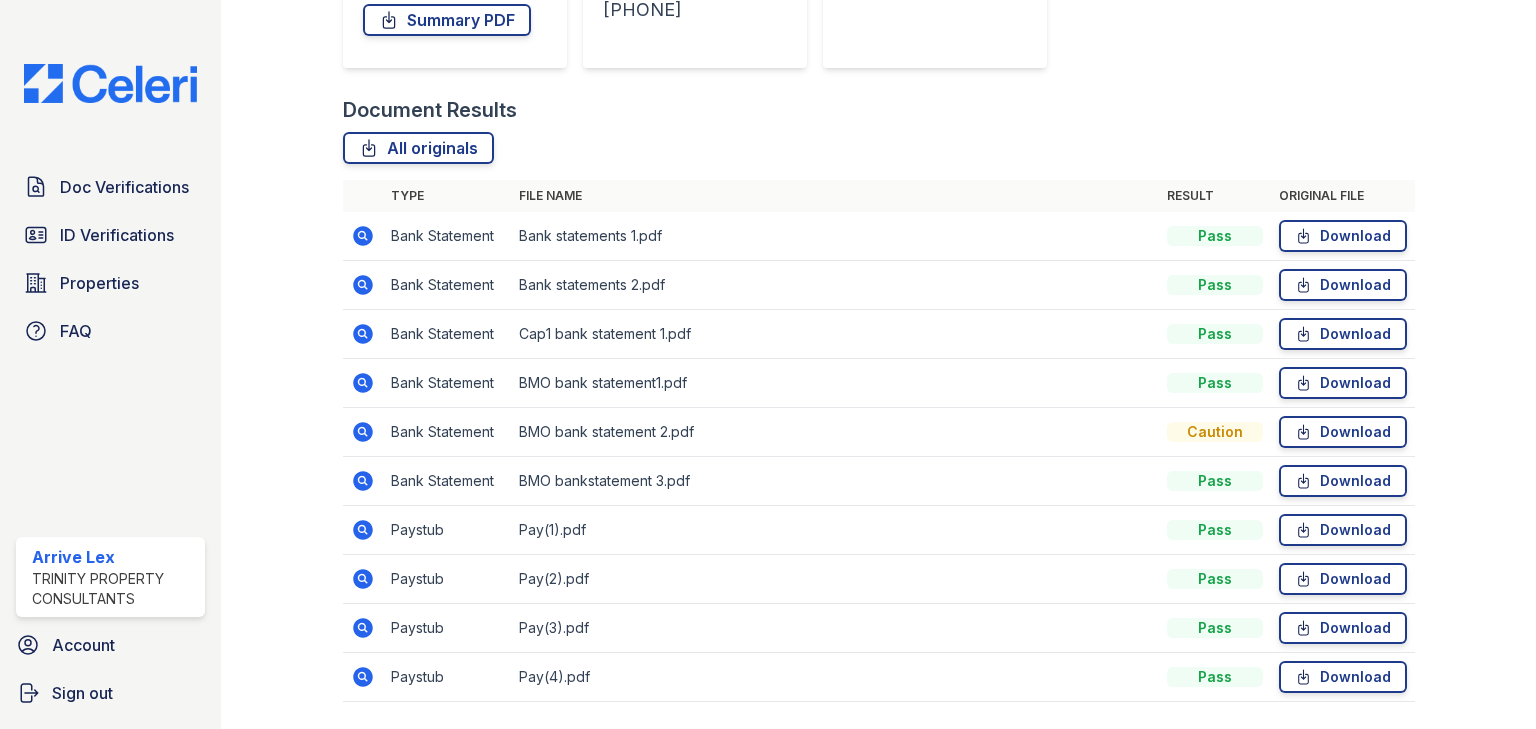 scroll, scrollTop: 455, scrollLeft: 0, axis: vertical 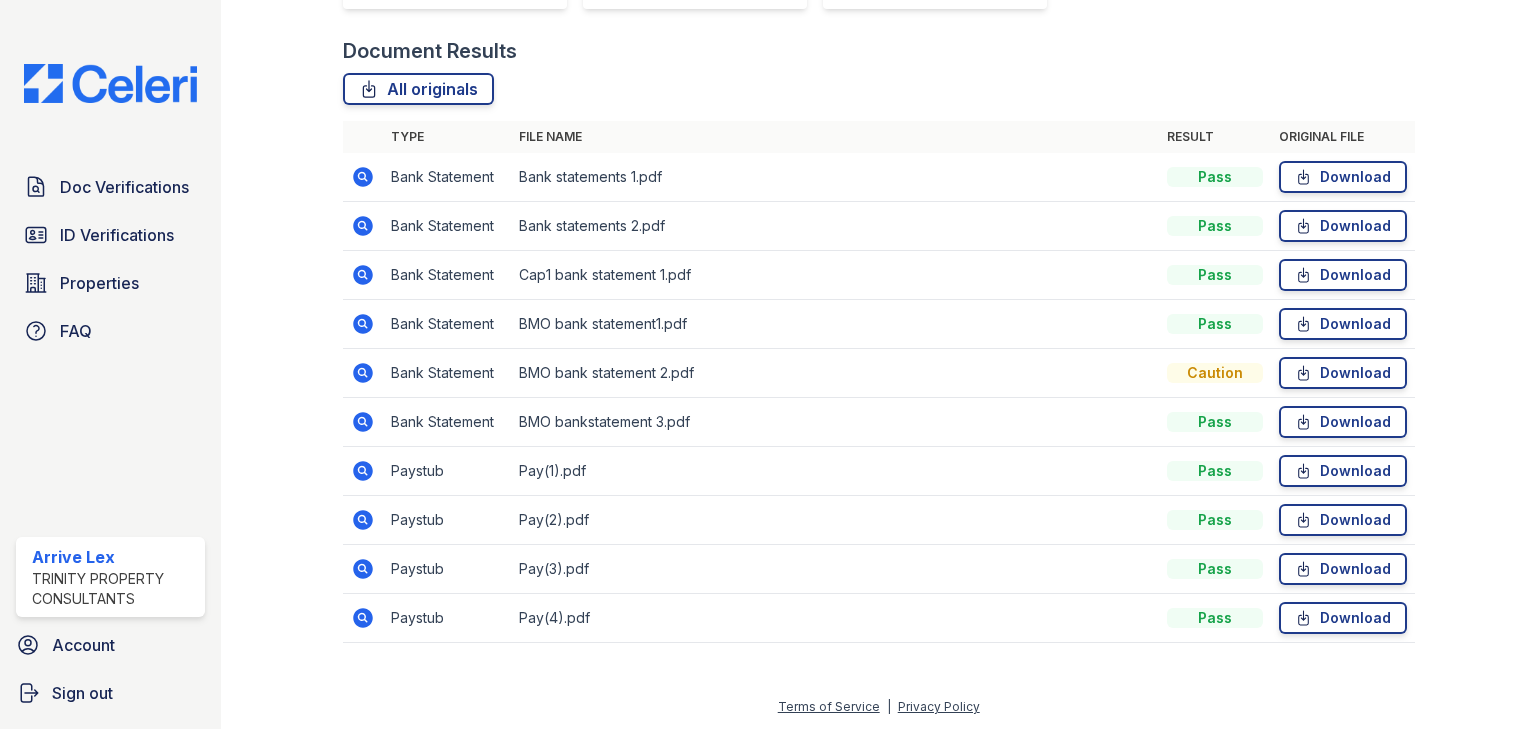click 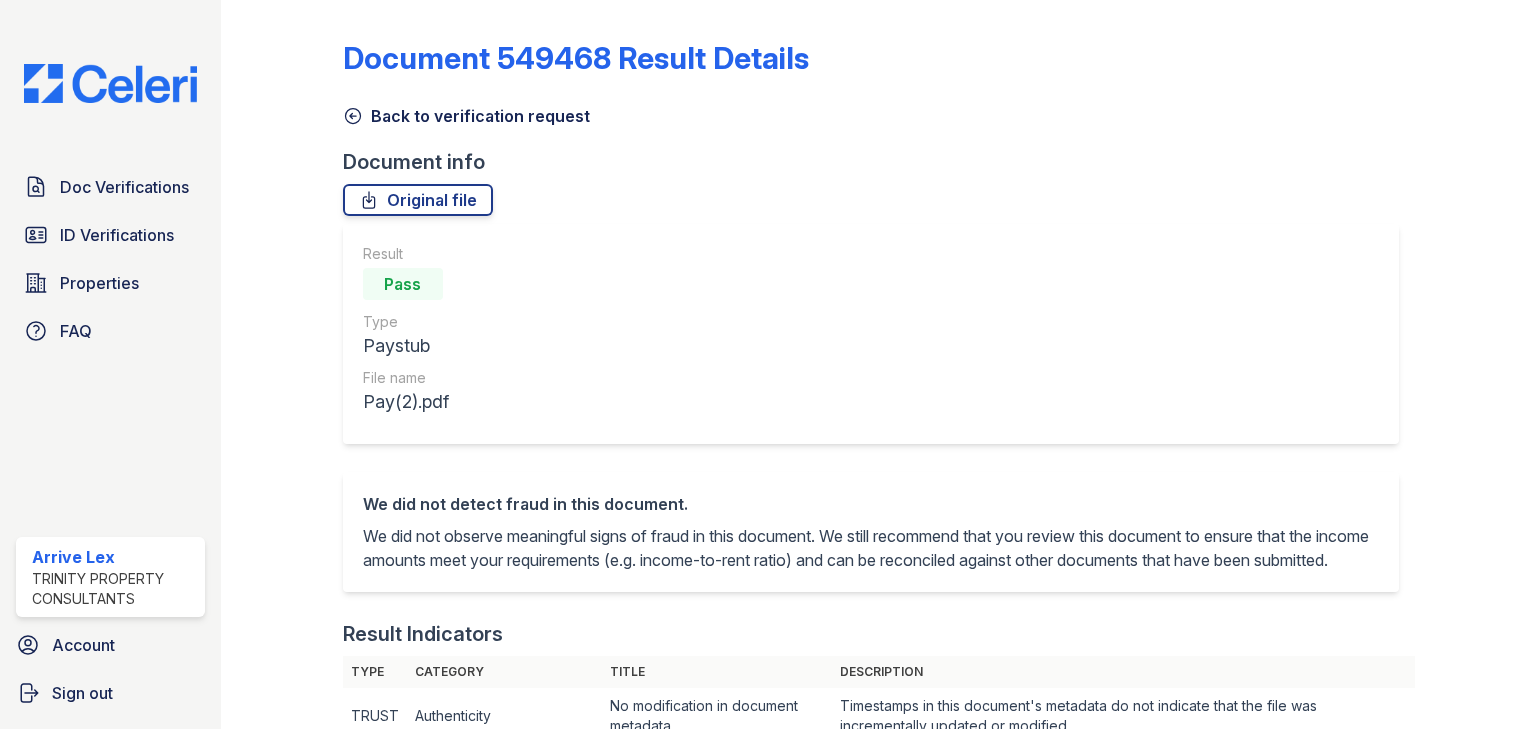 scroll, scrollTop: 0, scrollLeft: 0, axis: both 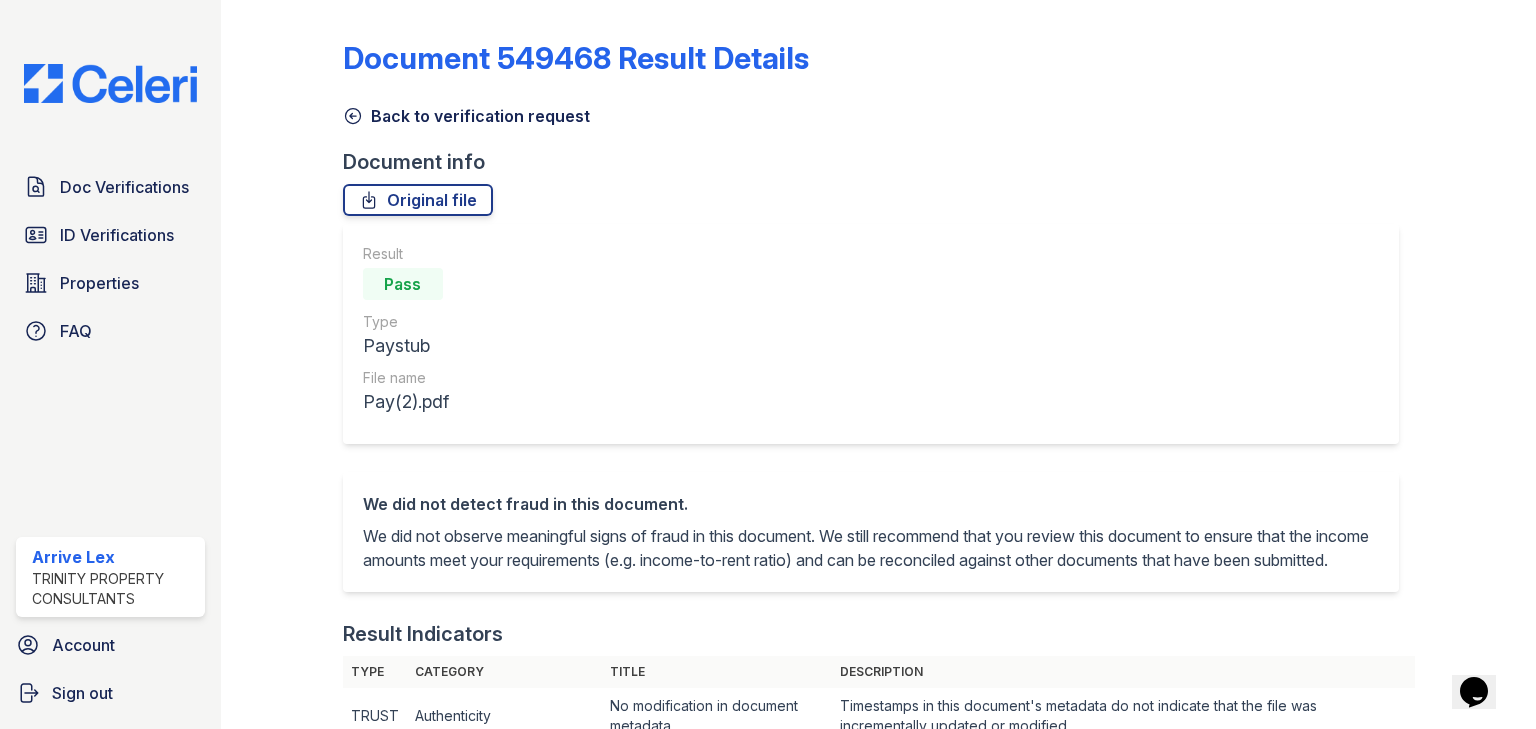 click 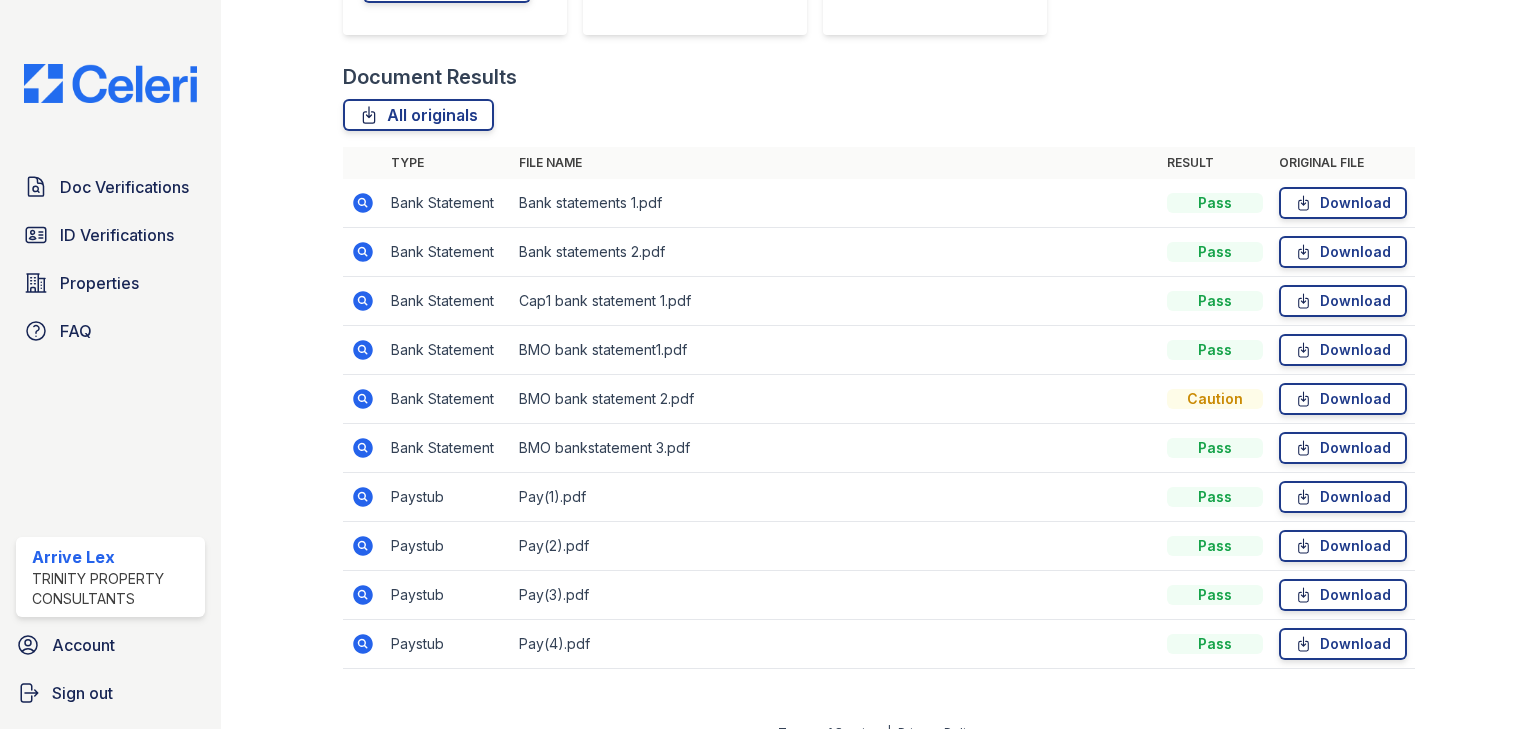 scroll, scrollTop: 455, scrollLeft: 0, axis: vertical 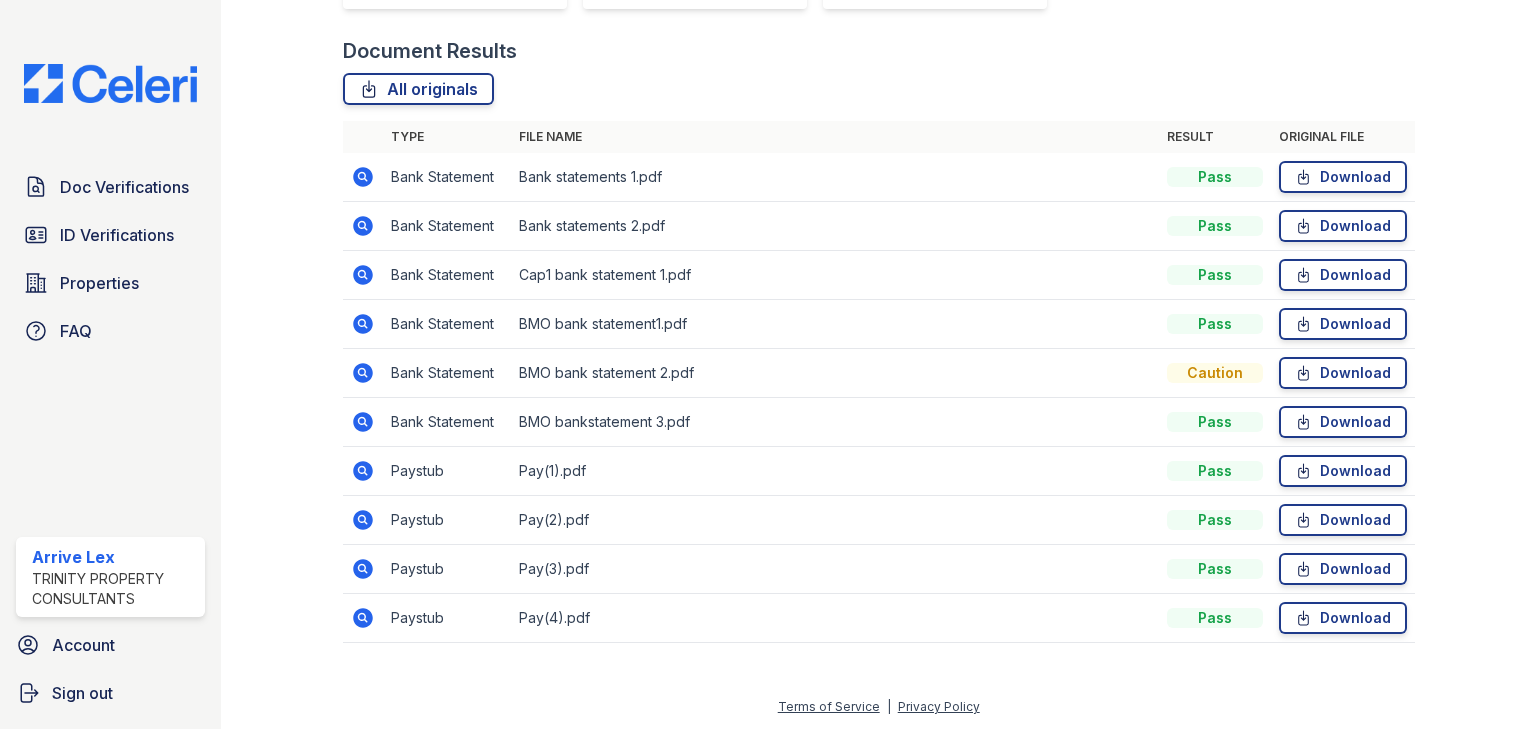 click 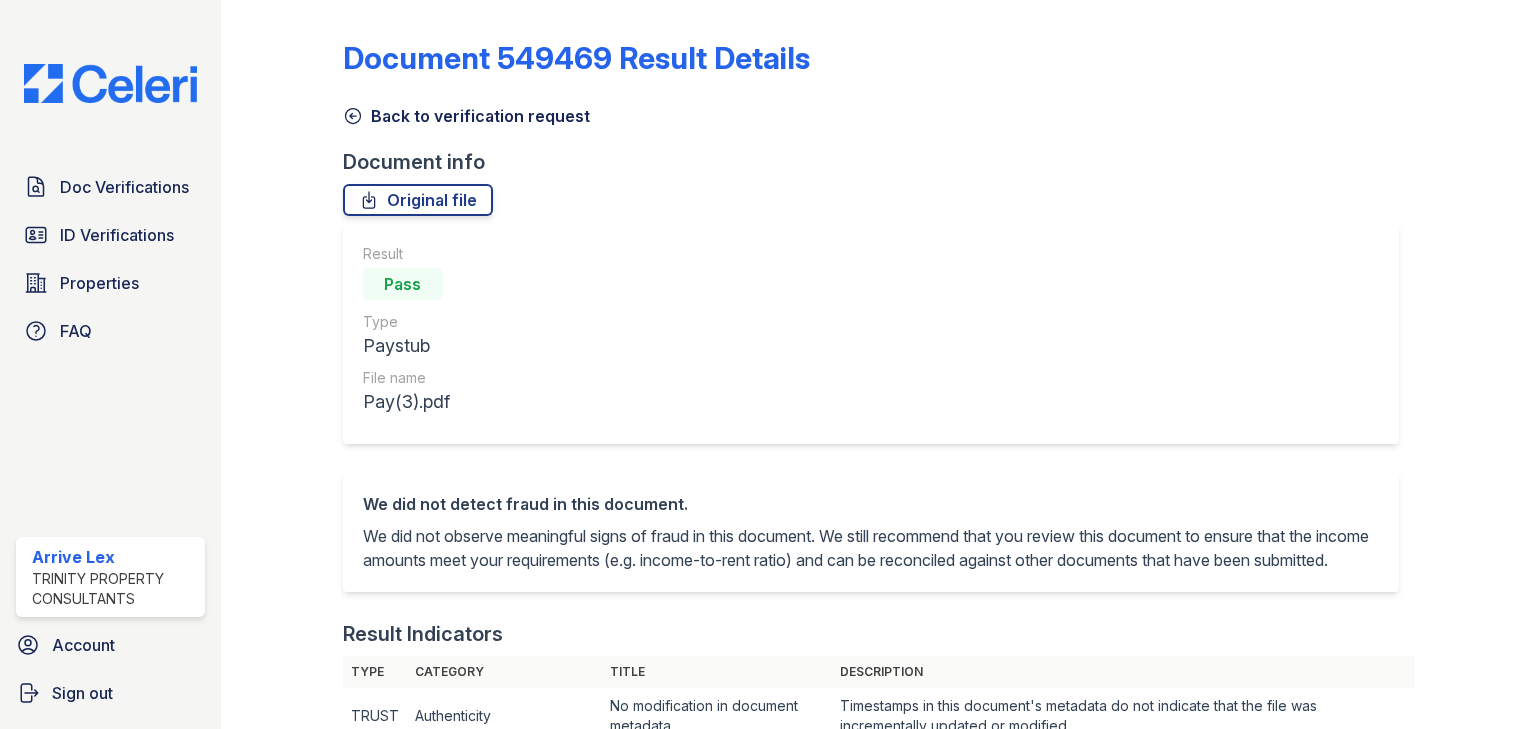 scroll, scrollTop: 0, scrollLeft: 0, axis: both 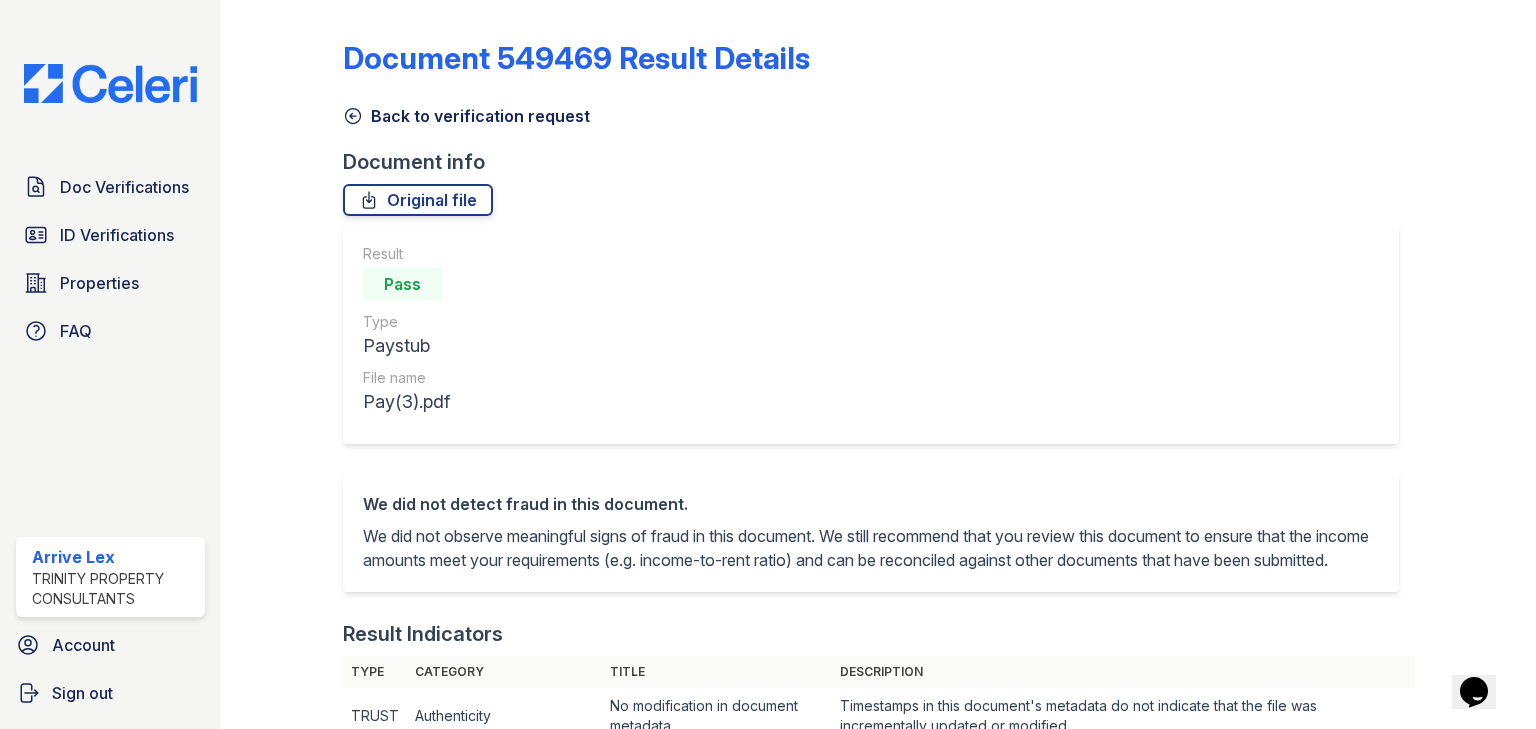 click 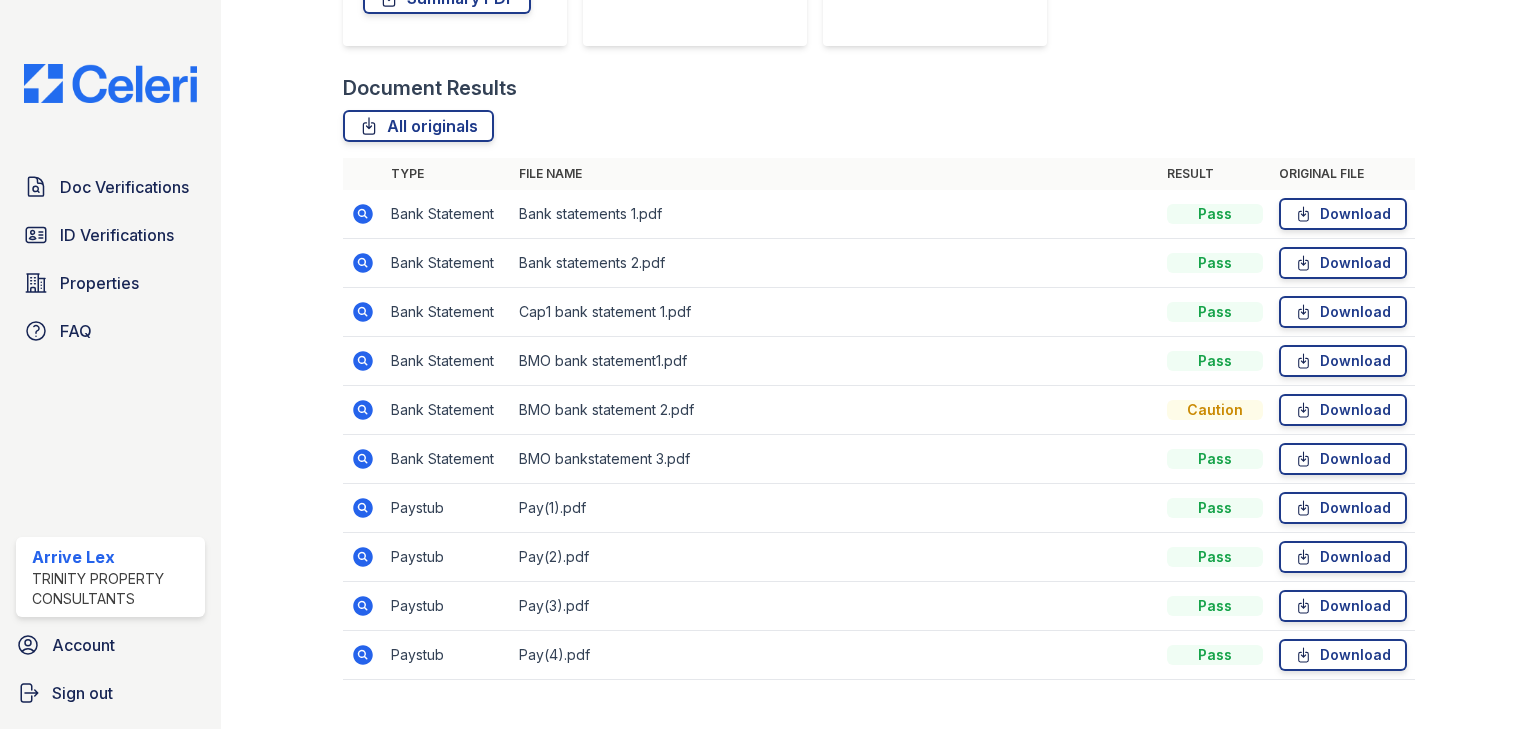scroll, scrollTop: 455, scrollLeft: 0, axis: vertical 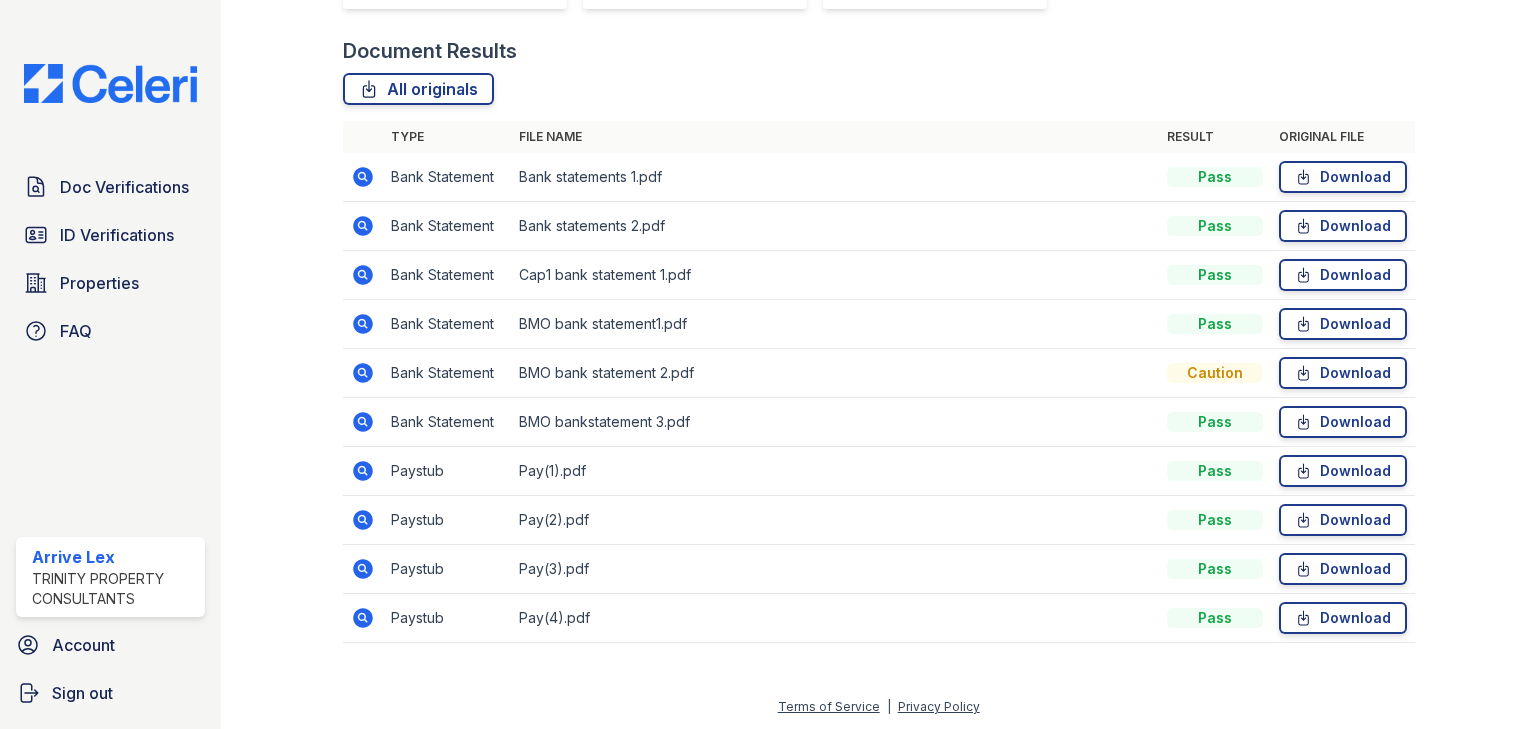 click 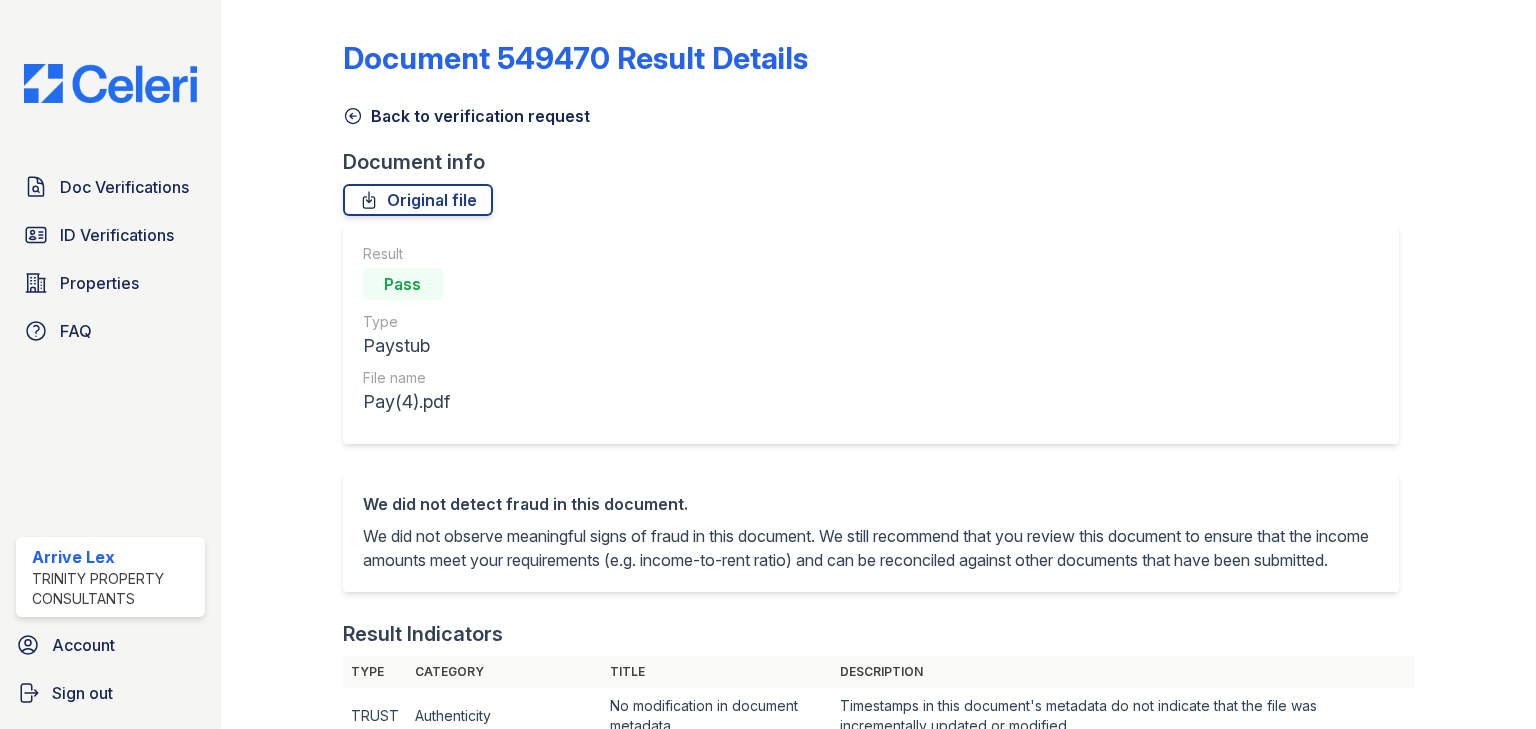scroll, scrollTop: 0, scrollLeft: 0, axis: both 